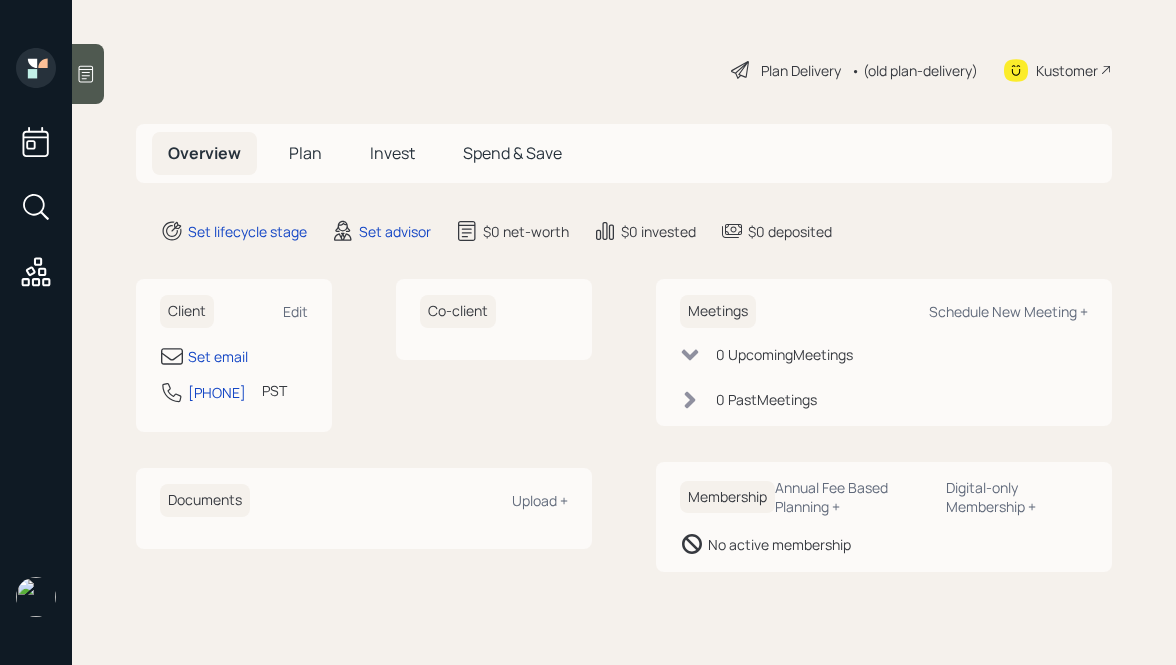 scroll, scrollTop: 0, scrollLeft: 0, axis: both 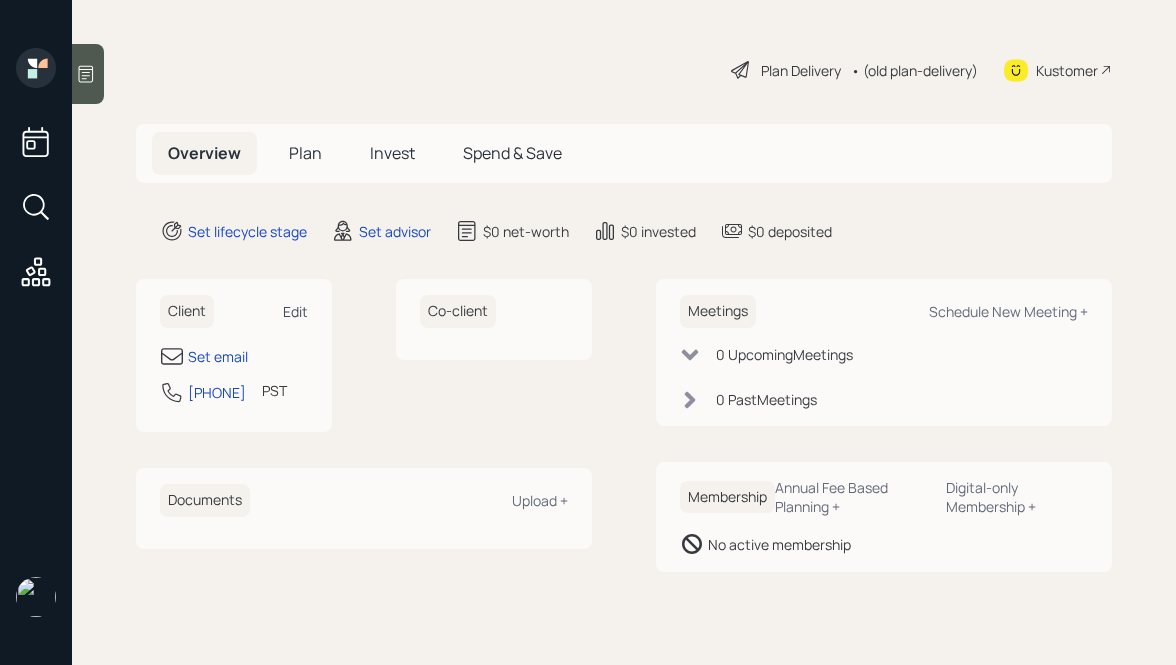 click on "Edit" at bounding box center (295, 311) 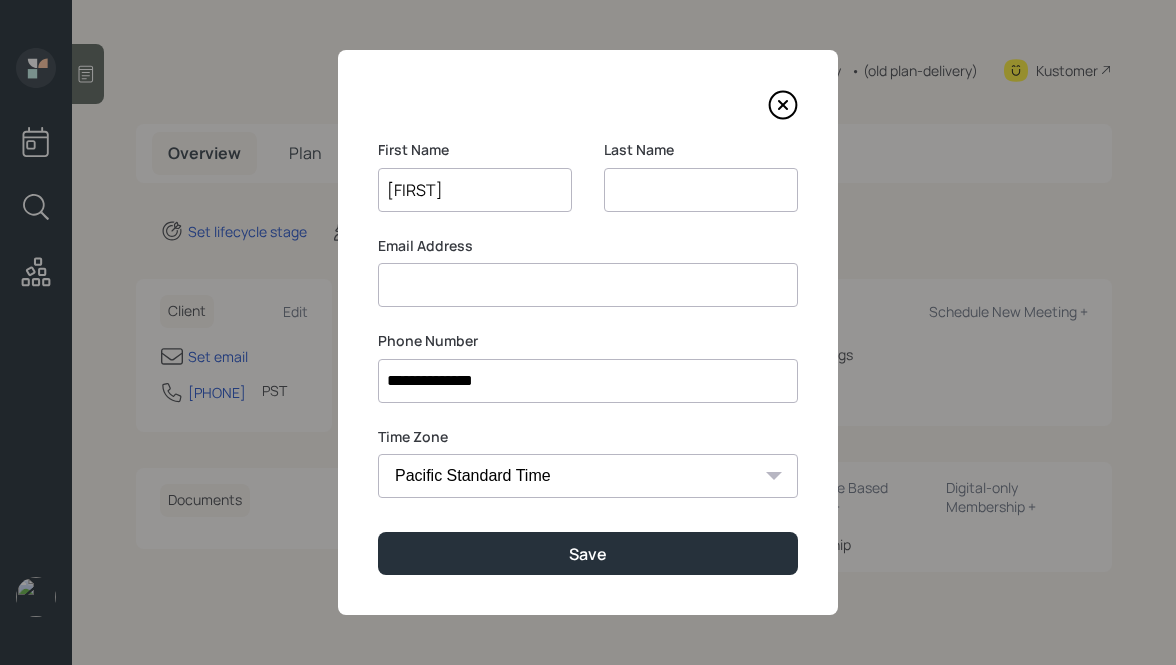 type on "[FIRST]" 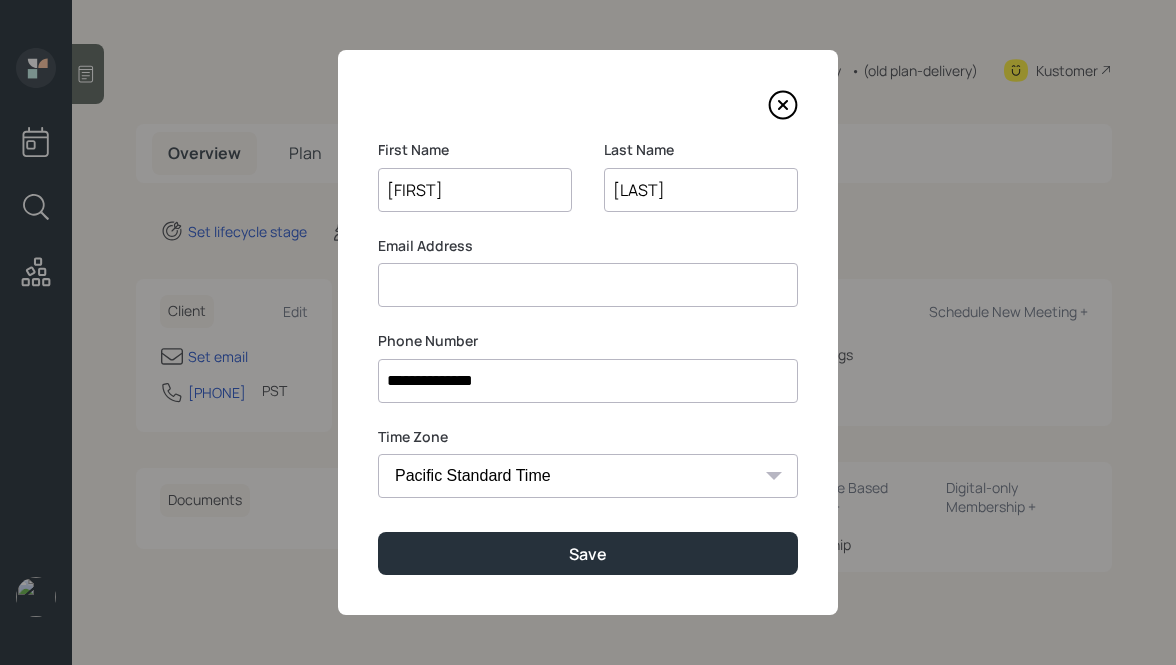 type on "[LAST]" 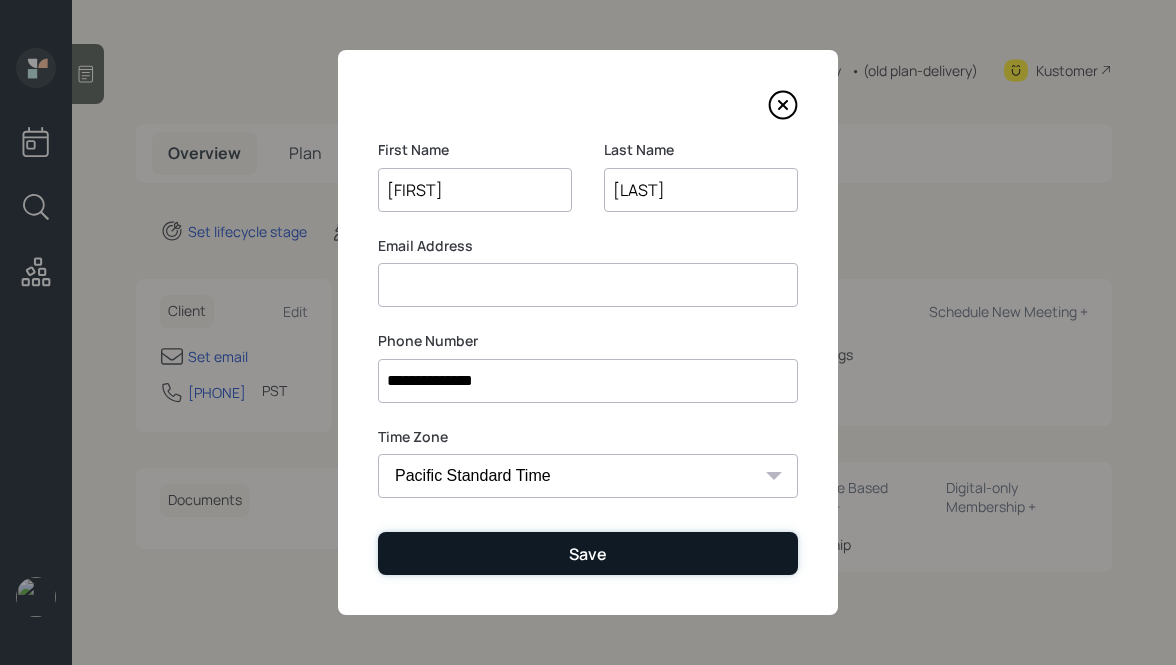click on "Save" at bounding box center (588, 553) 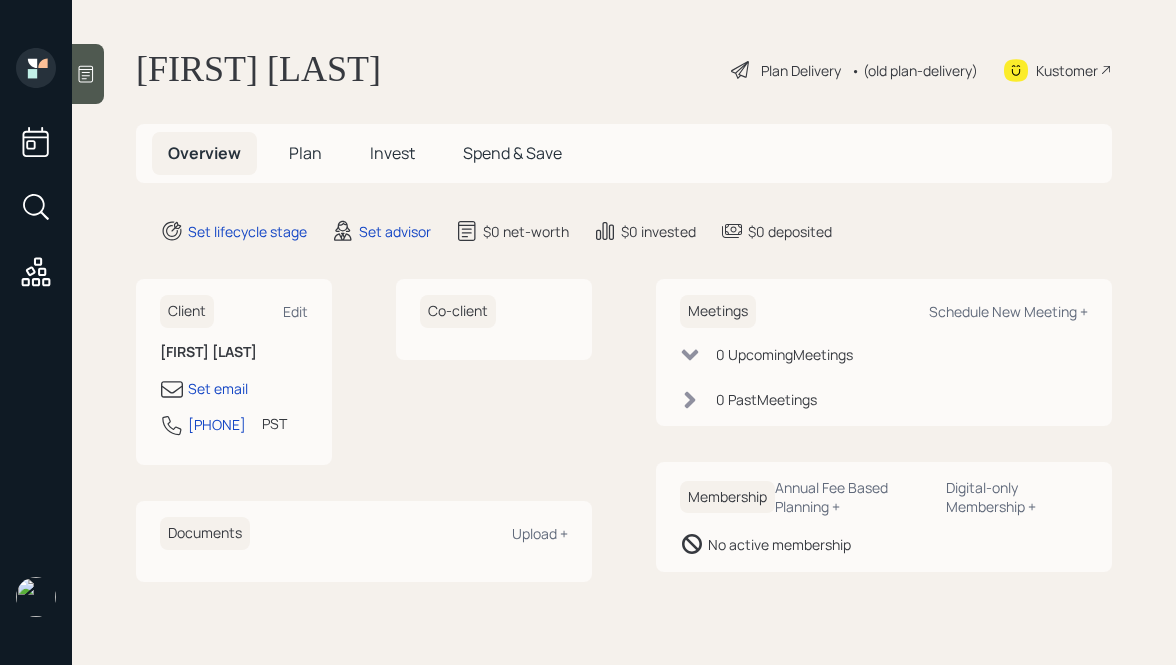 click on "[FIRST] [LAST]" at bounding box center (258, 70) 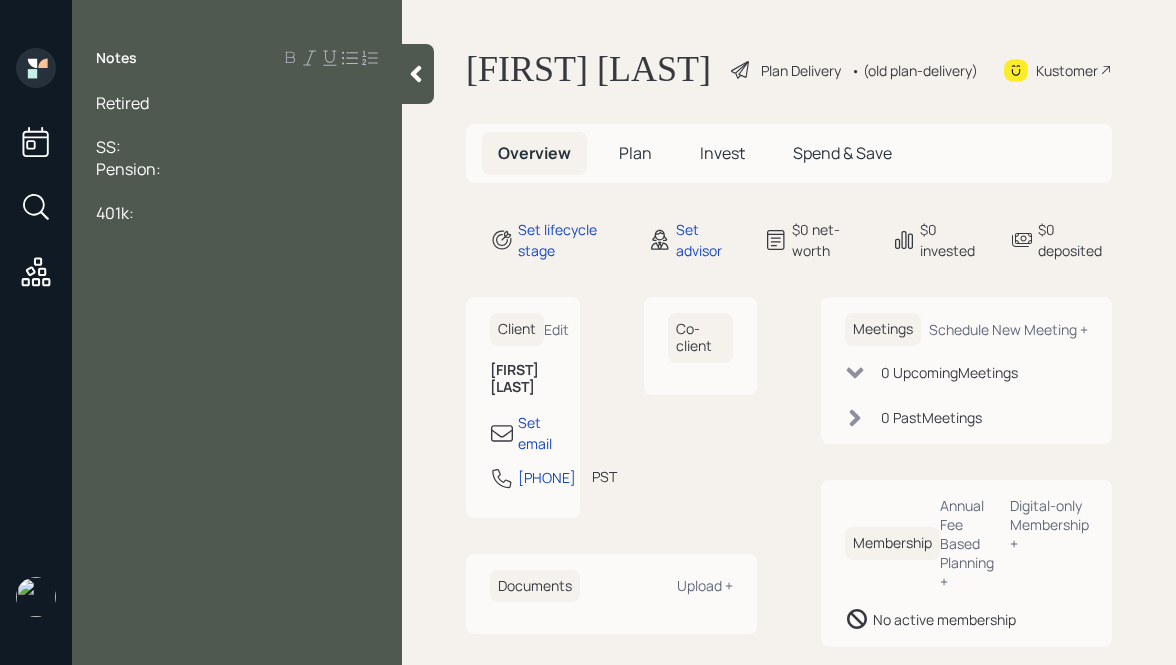 click at bounding box center (237, 103) 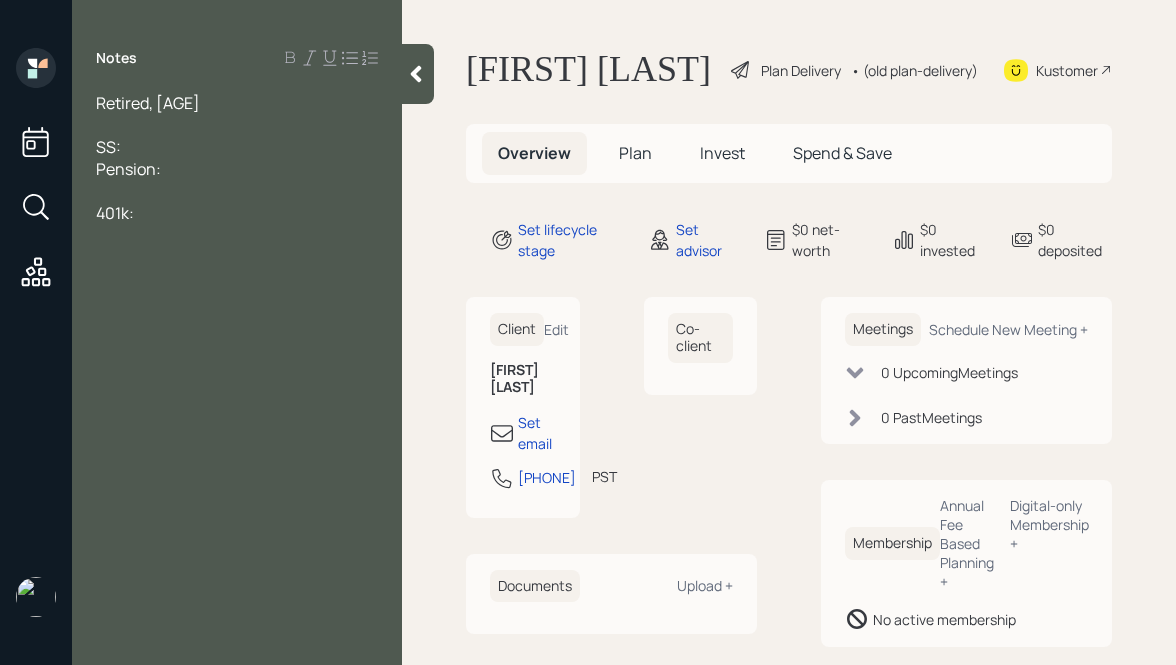 click on "SS:" at bounding box center (237, 103) 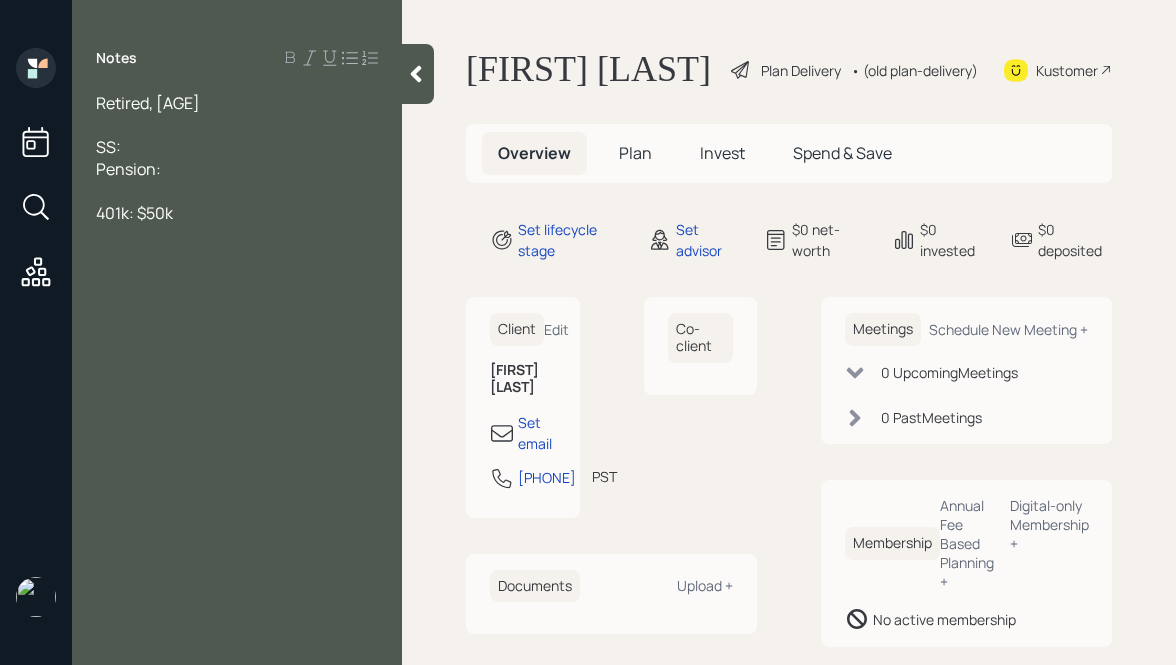 click on "SS:" at bounding box center [237, 103] 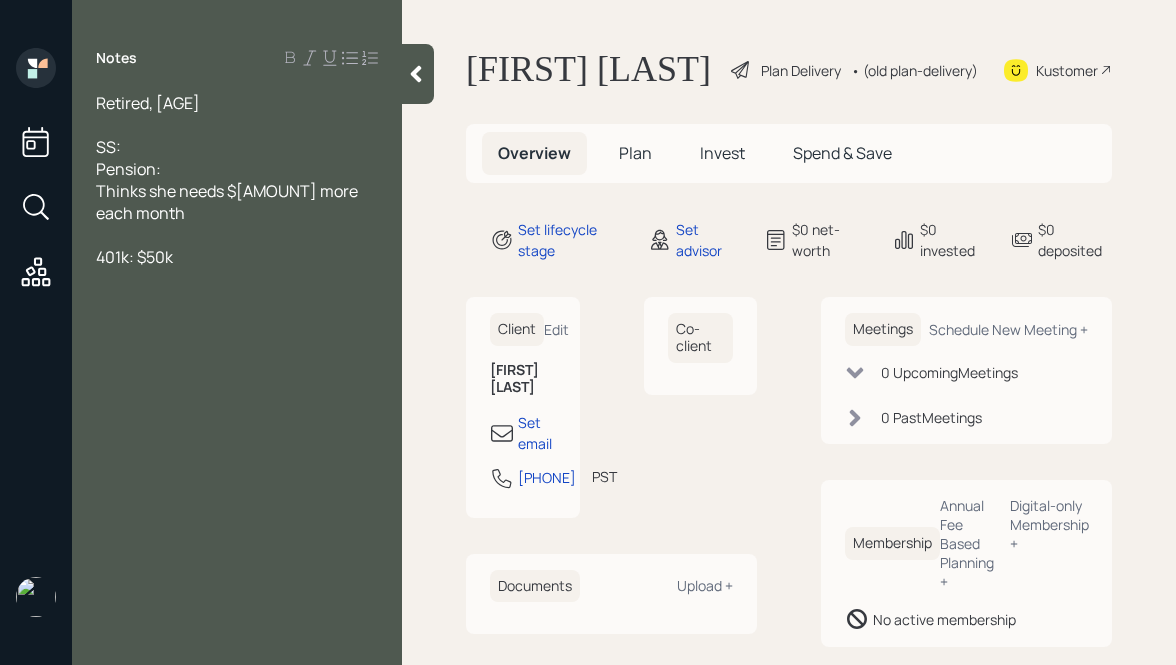 click on "Retired, [AGE]" at bounding box center [237, 103] 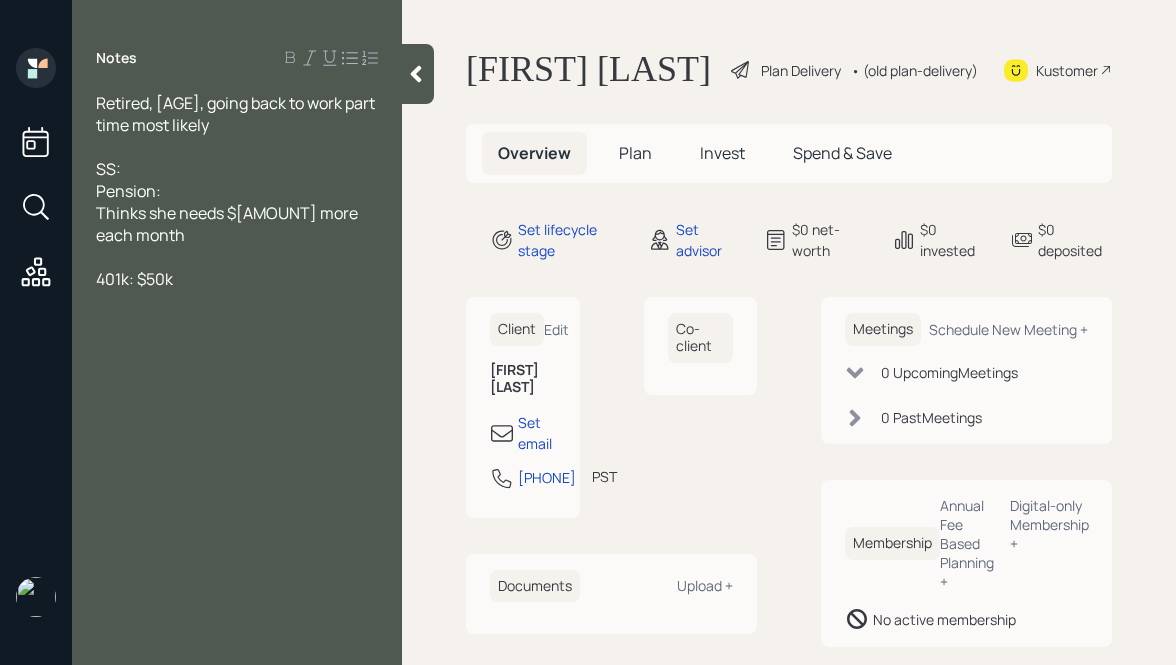 click on "401k: $50k" at bounding box center [237, 114] 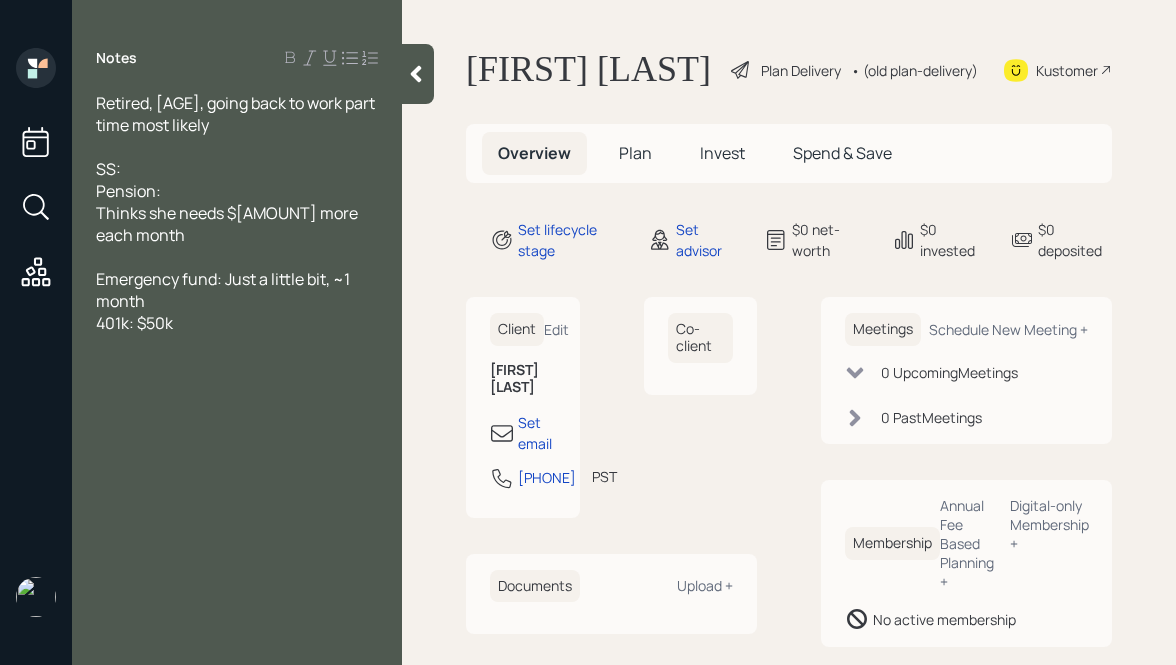drag, startPoint x: 210, startPoint y: 326, endPoint x: 115, endPoint y: 223, distance: 140.12137 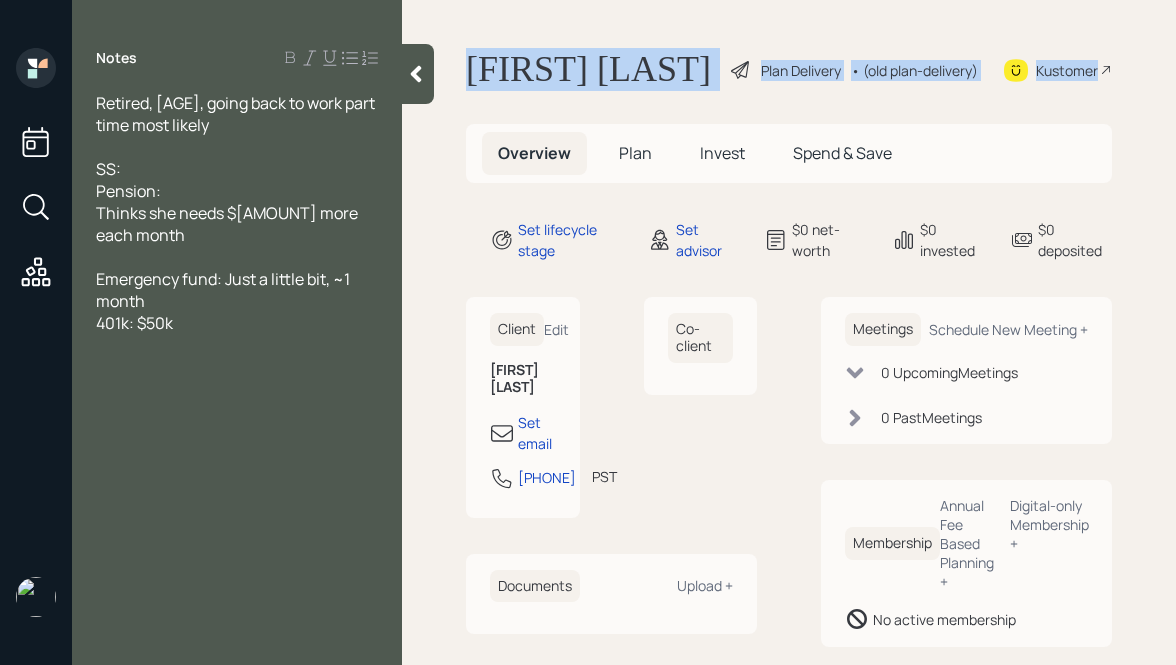 drag, startPoint x: 460, startPoint y: 60, endPoint x: 552, endPoint y: 140, distance: 121.91801 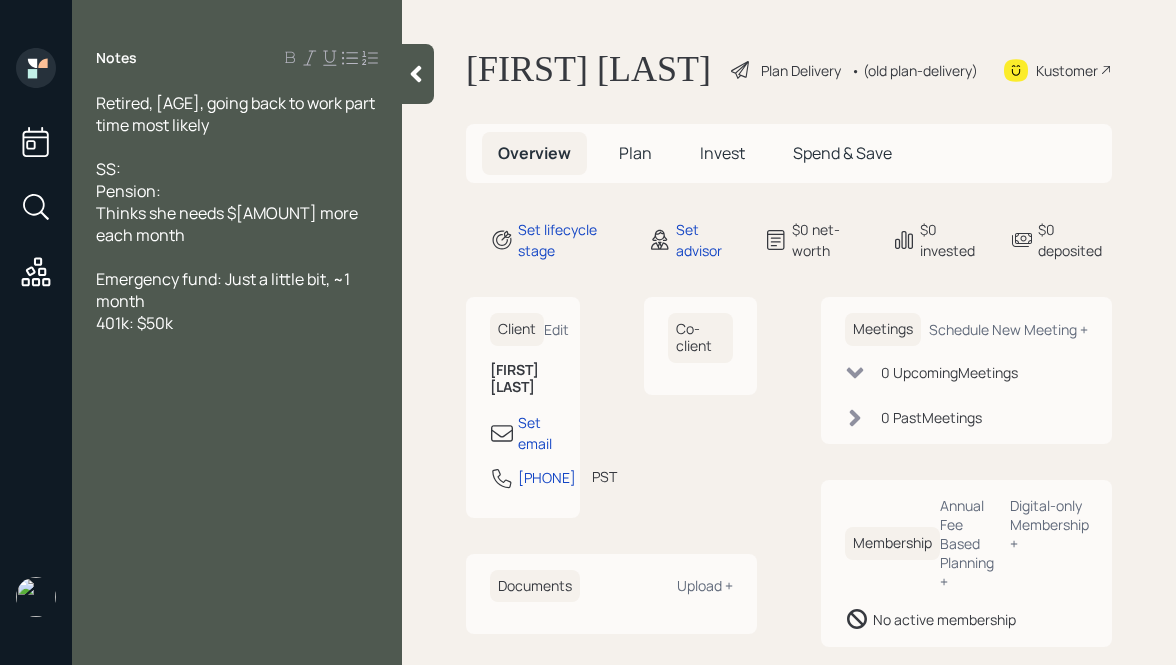 click on "Retired, [AGE], going back to work part time most likely" at bounding box center [237, 114] 